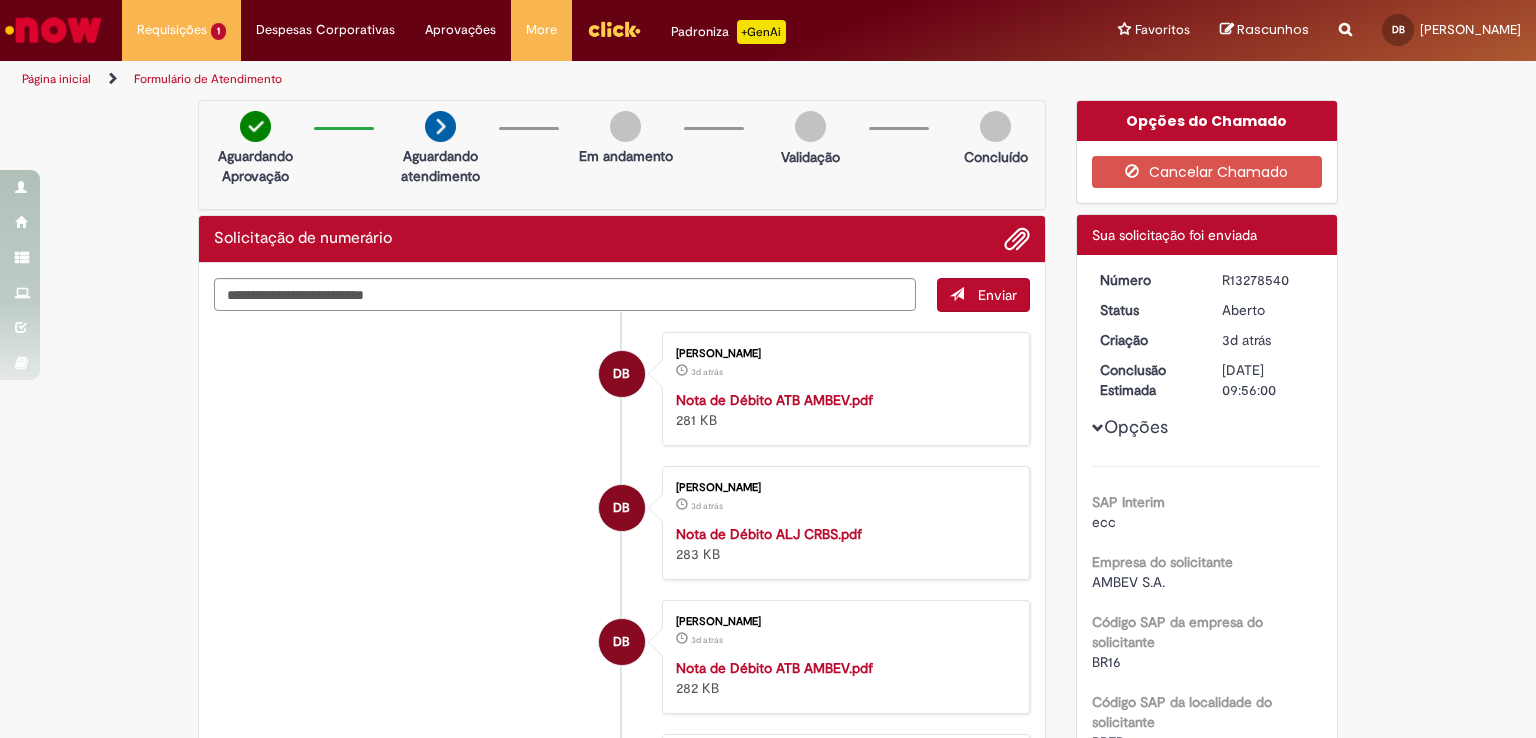 scroll, scrollTop: 0, scrollLeft: 0, axis: both 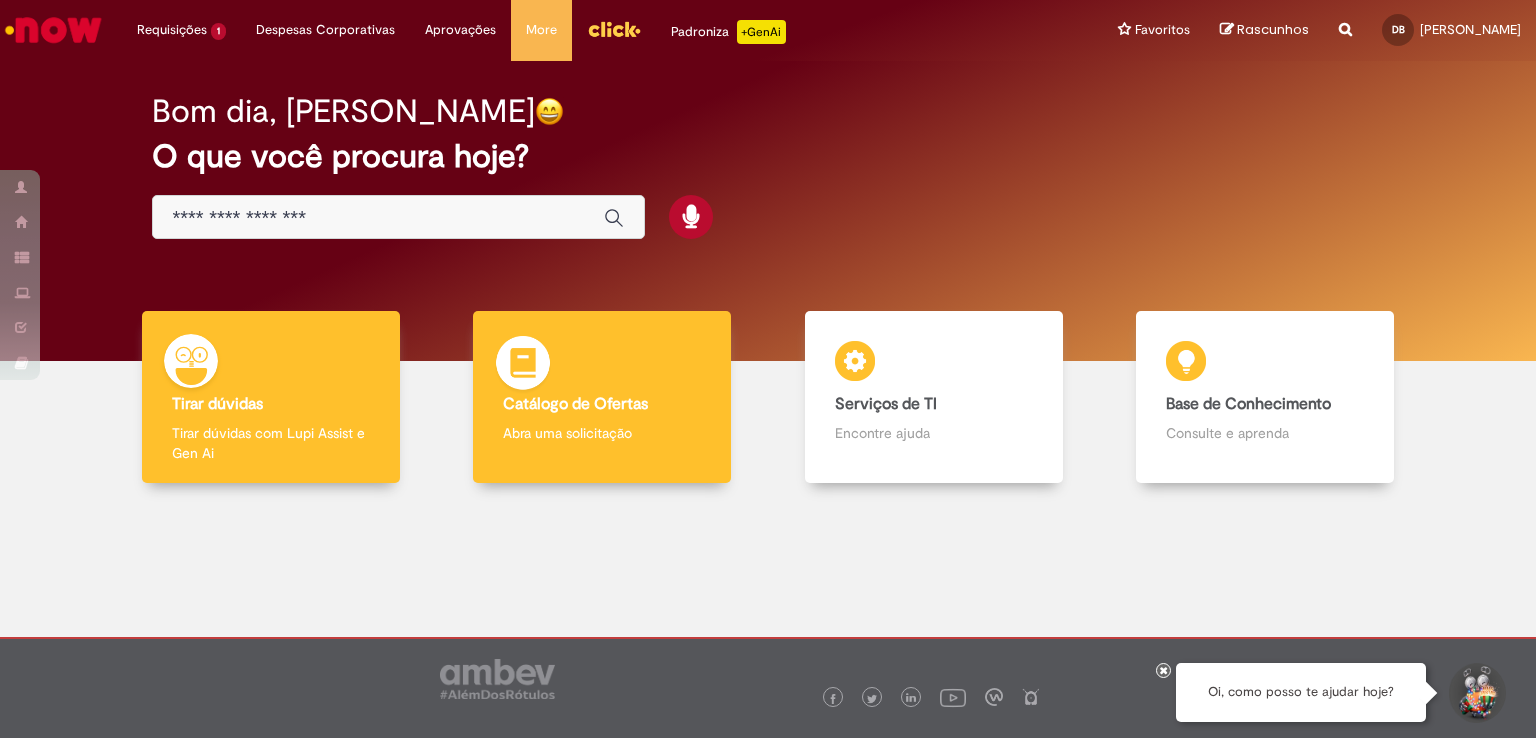 click at bounding box center [523, 366] 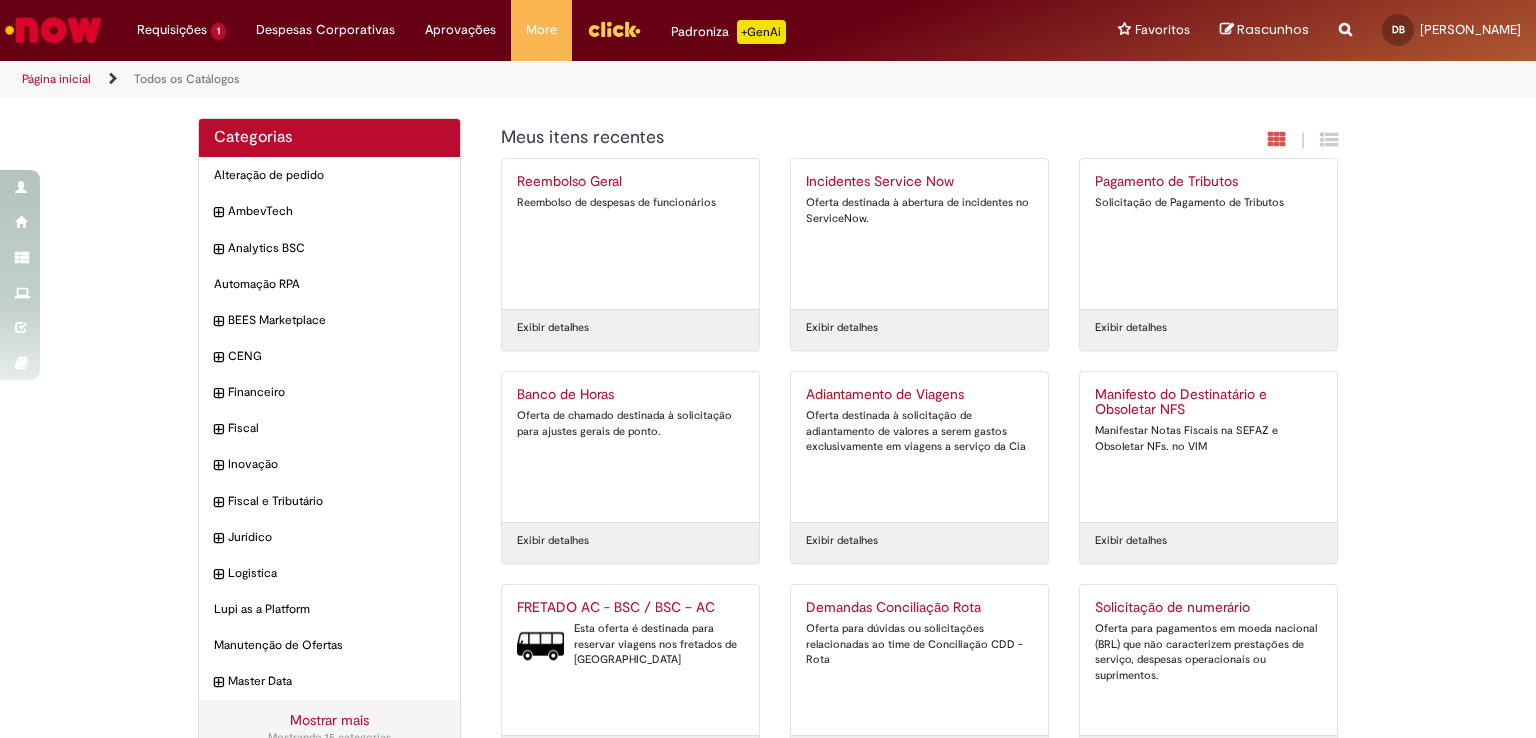 click on "Esta oferta é destinada para reservar viagens nos fretados de [GEOGRAPHIC_DATA]" at bounding box center (630, 644) 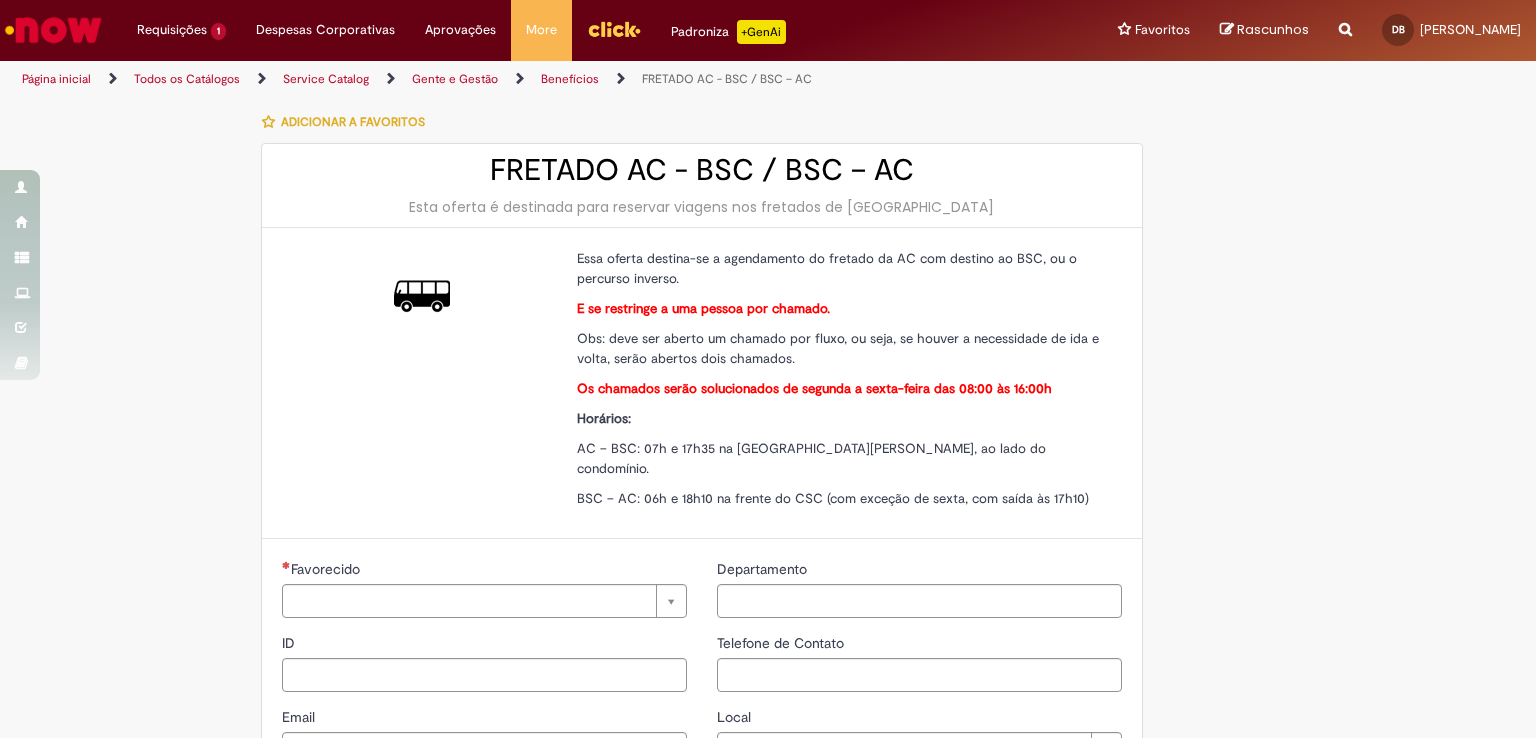 type on "********" 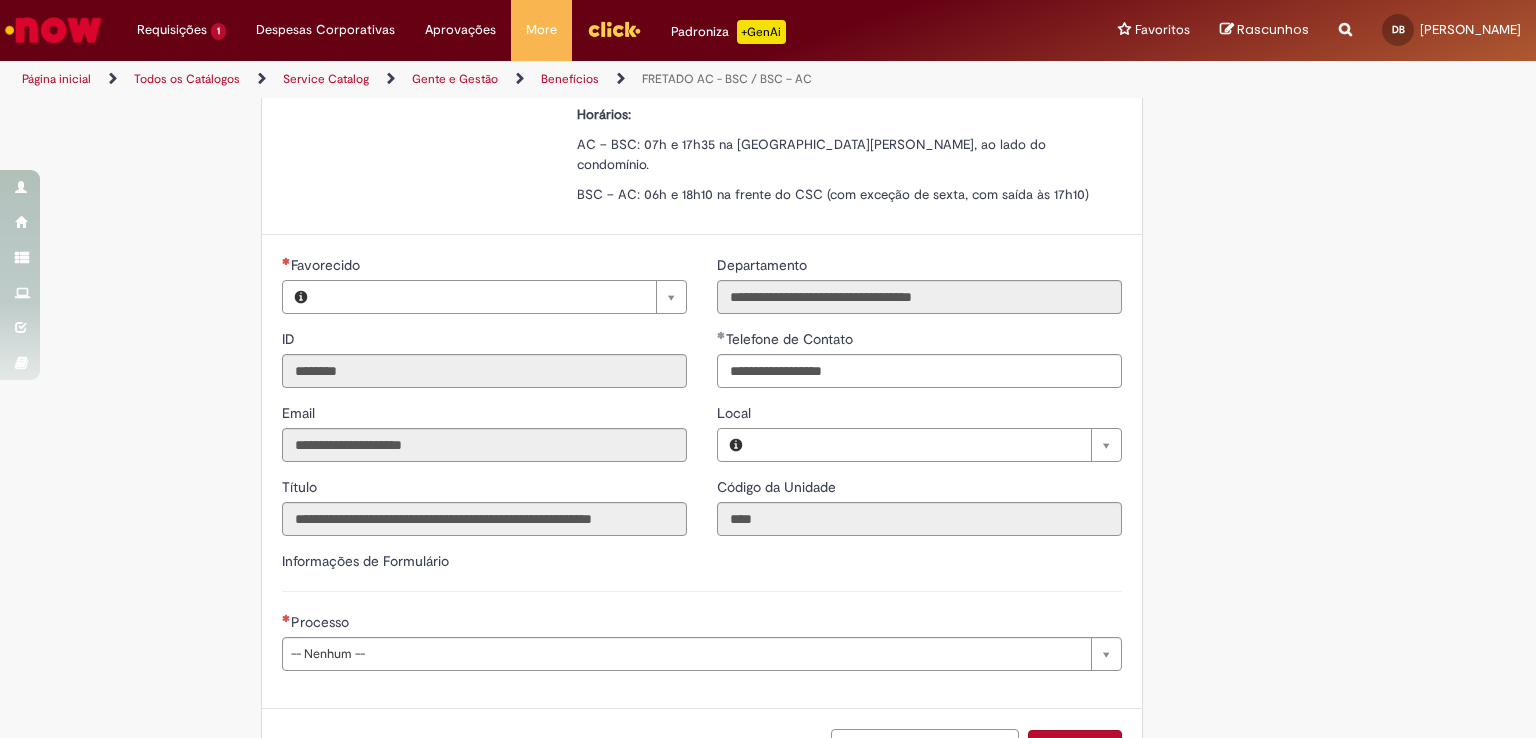 type on "**********" 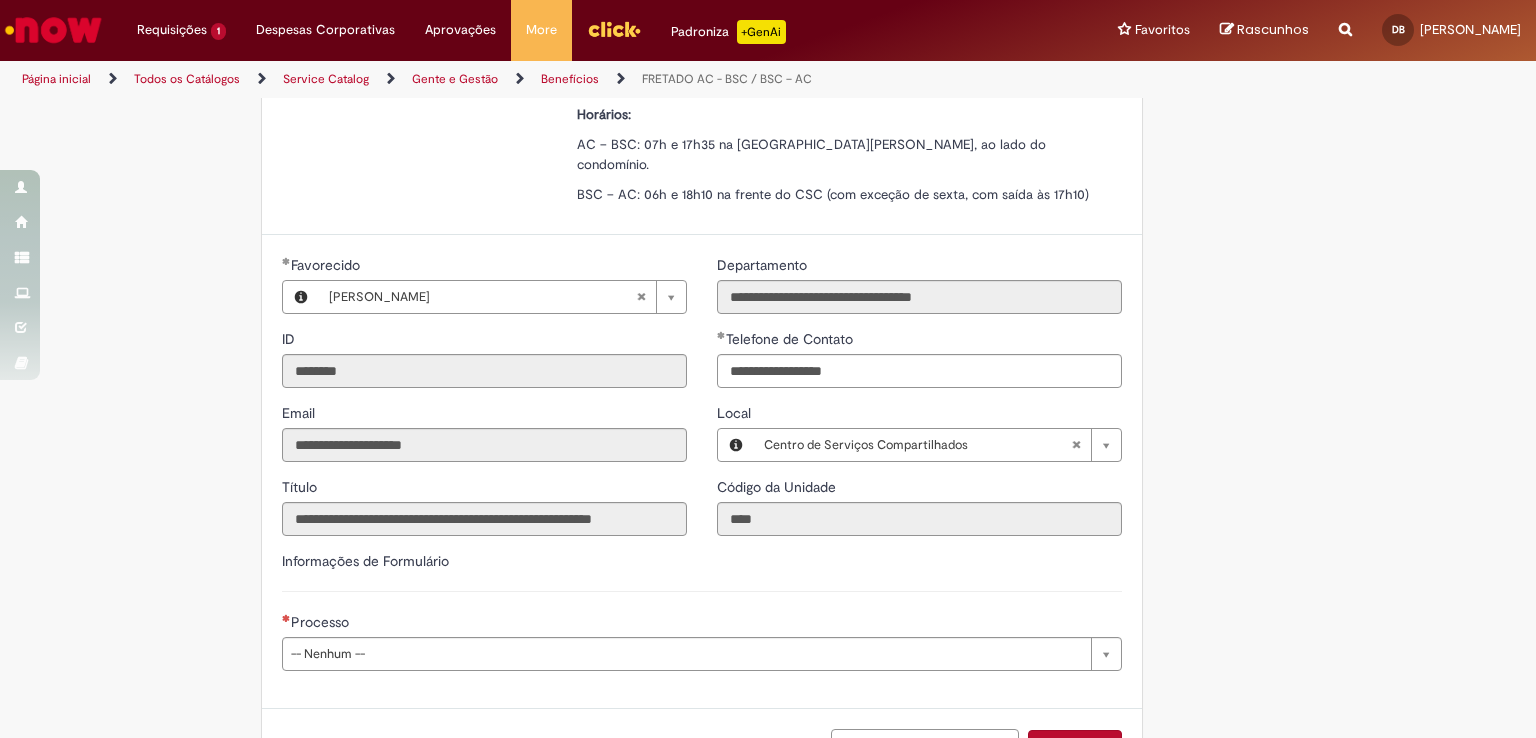 type on "**********" 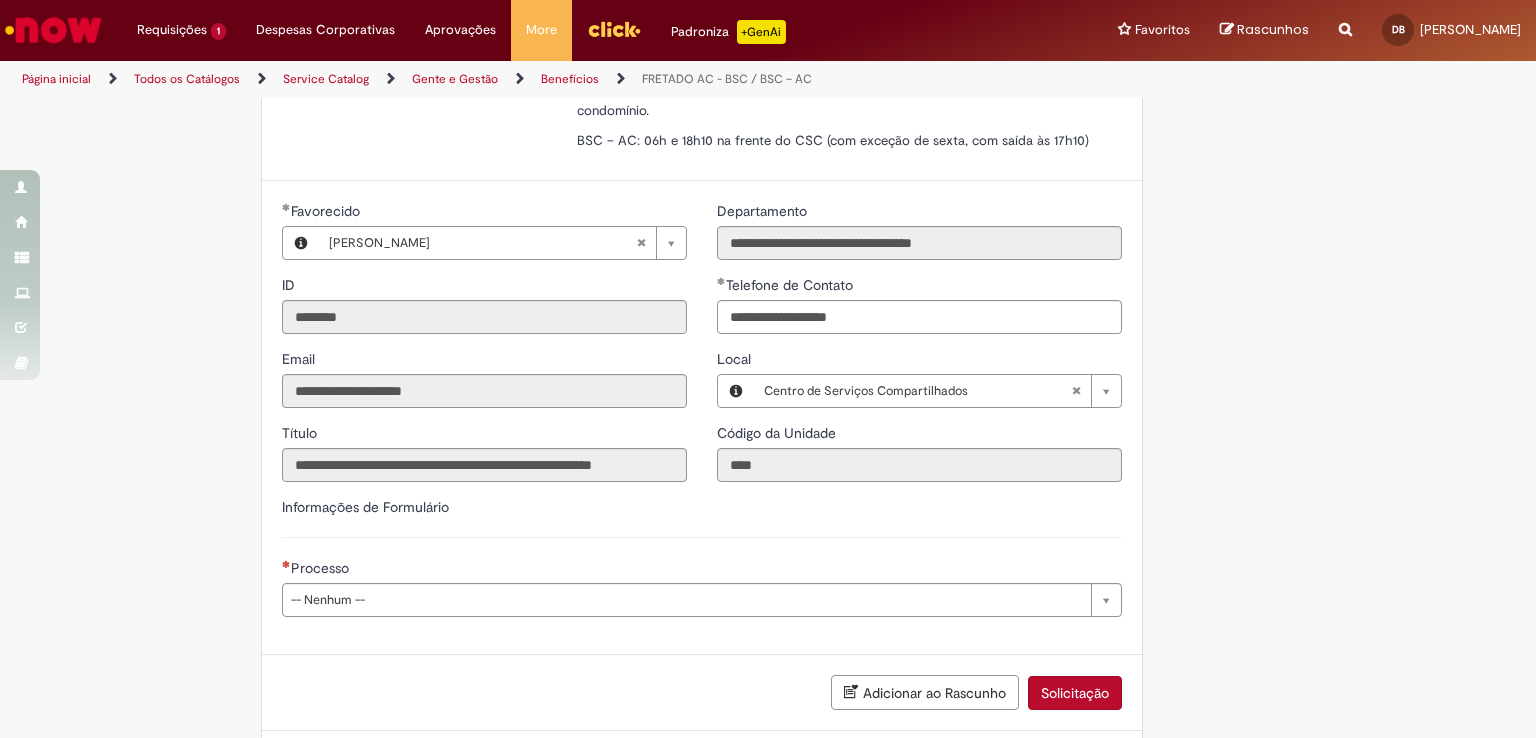 scroll, scrollTop: 437, scrollLeft: 0, axis: vertical 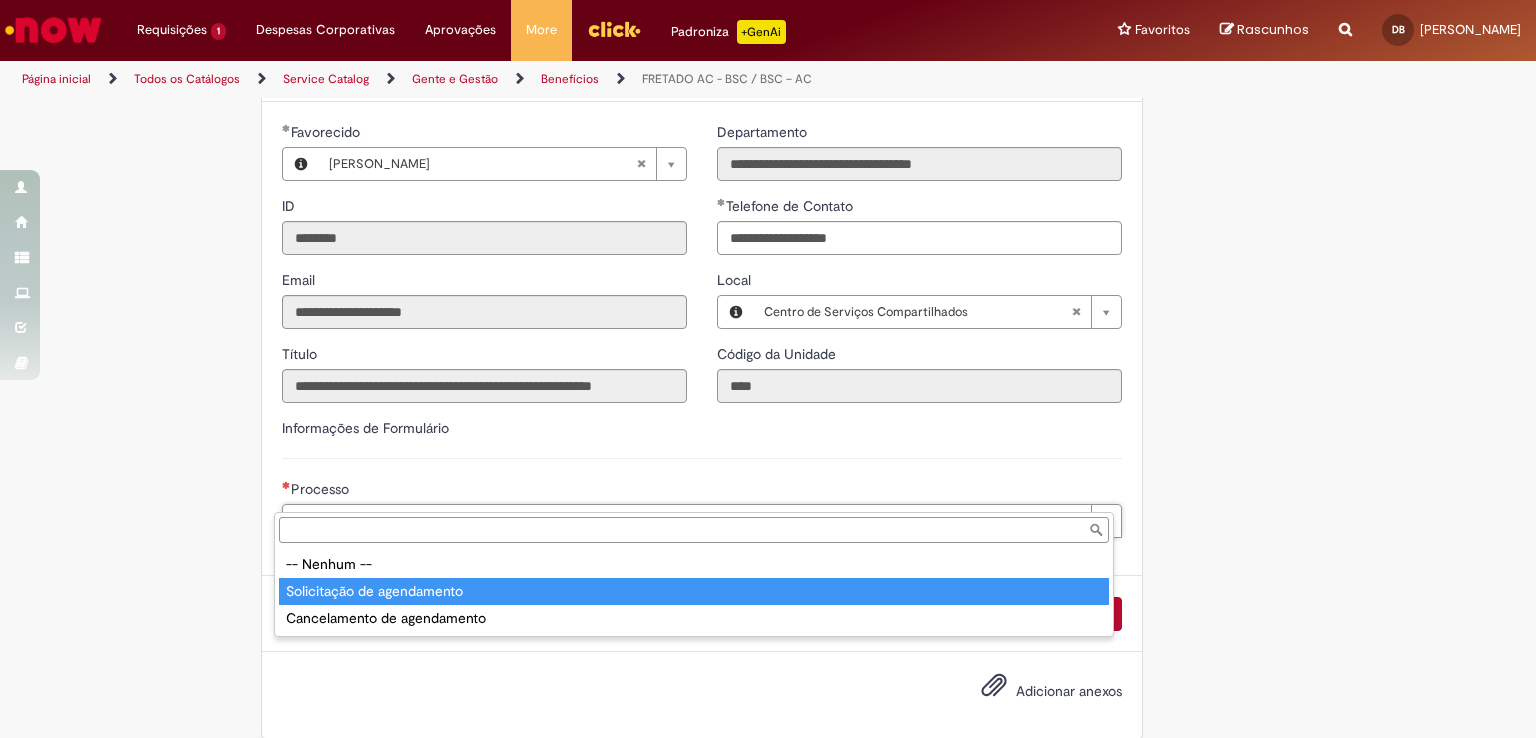 type on "**********" 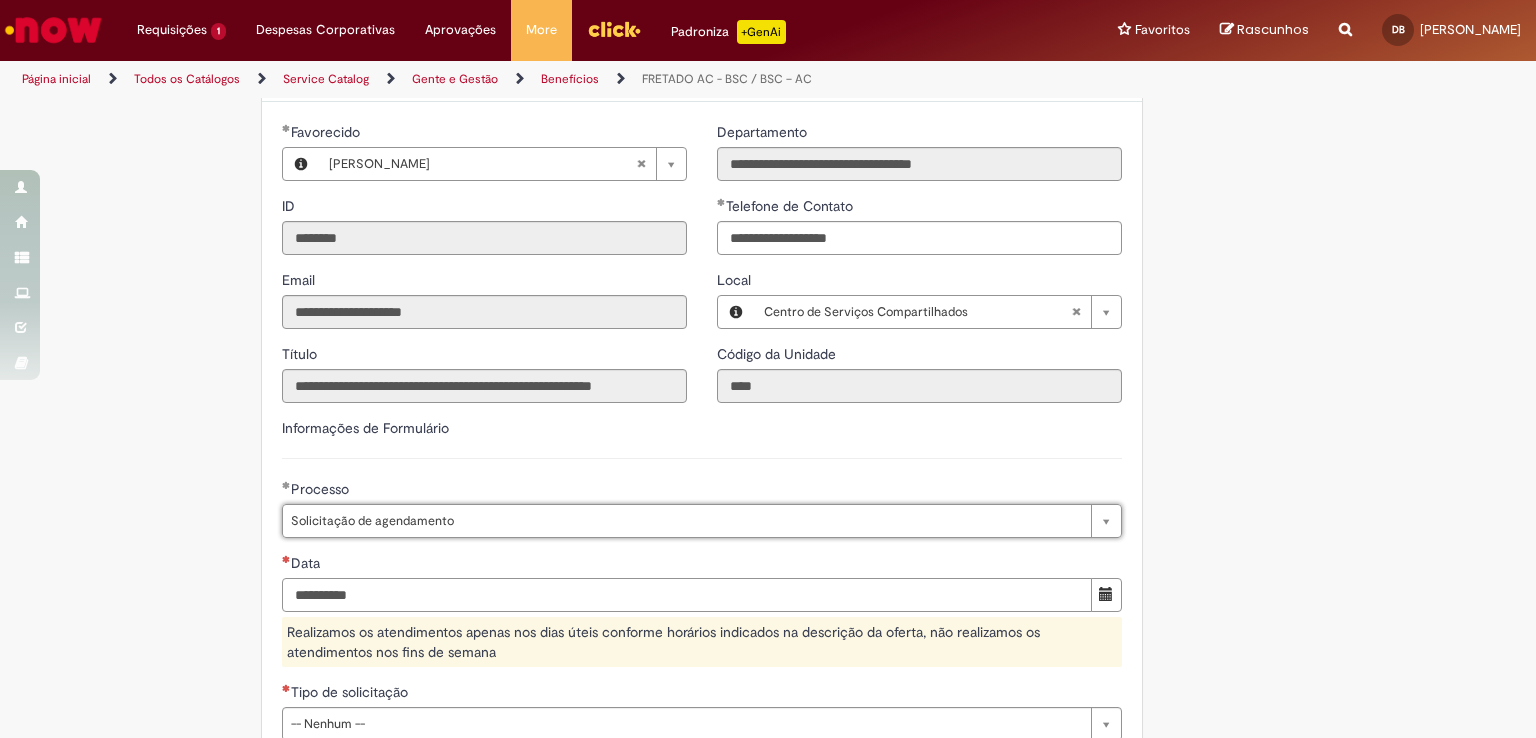 click on "Data" at bounding box center [687, 595] 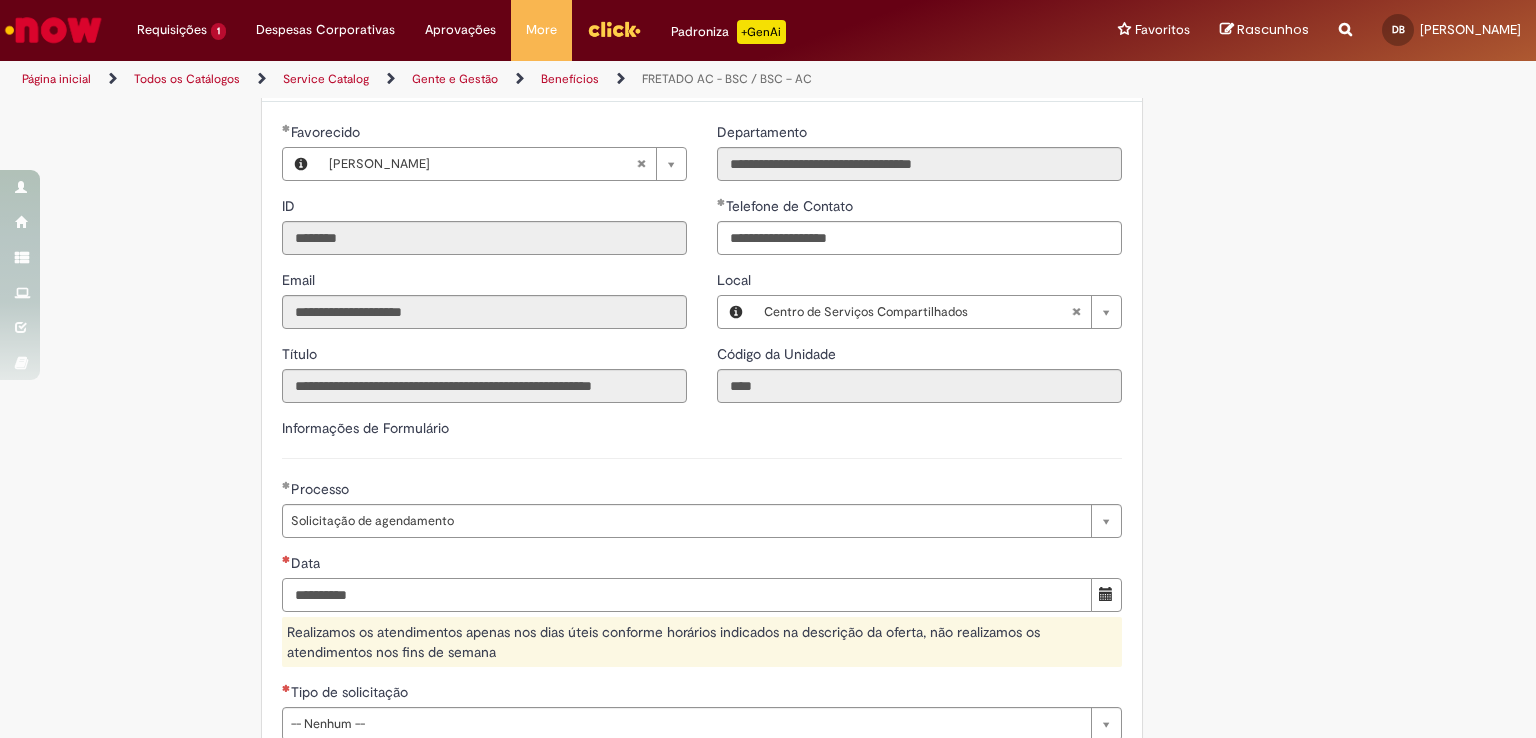 click on "Data" at bounding box center (687, 595) 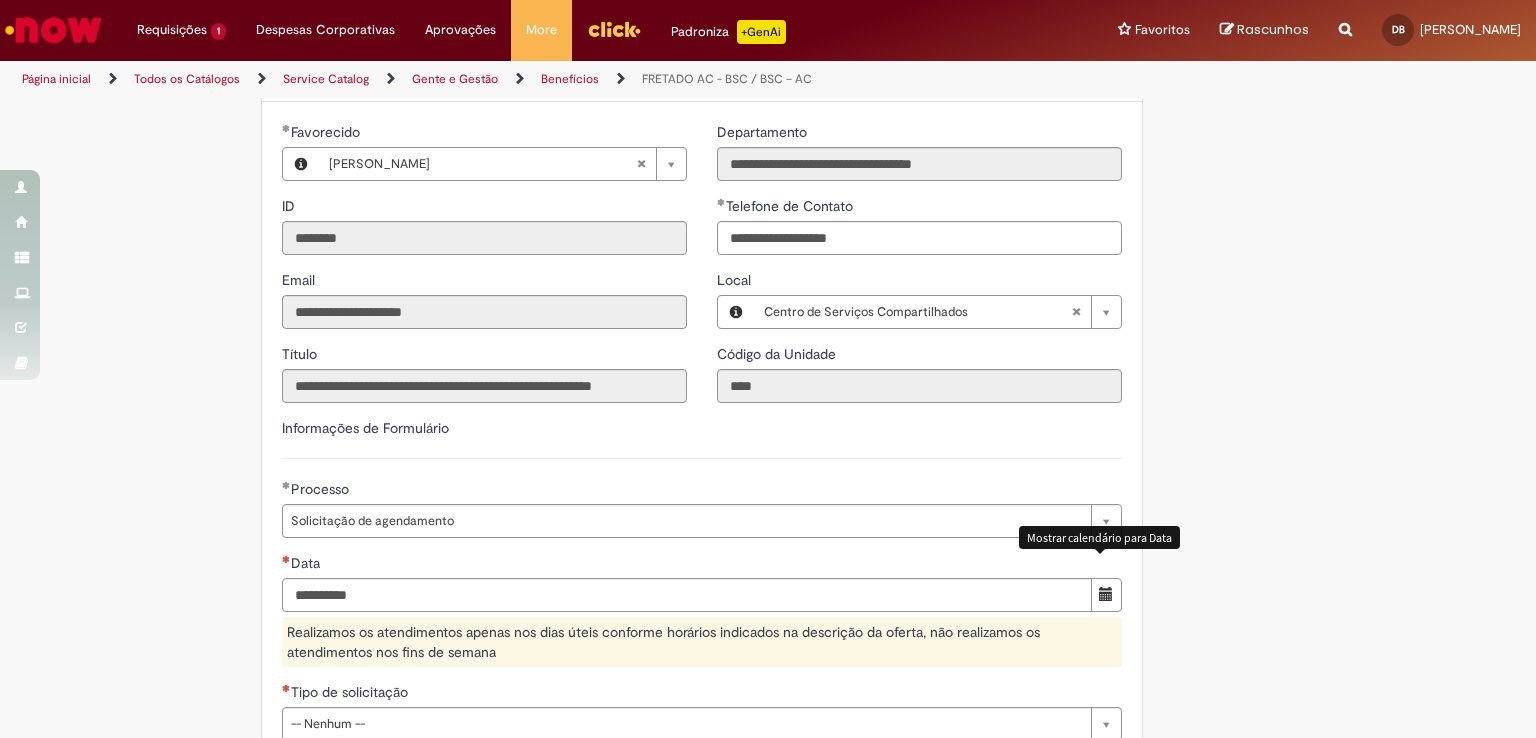 click at bounding box center (1106, 595) 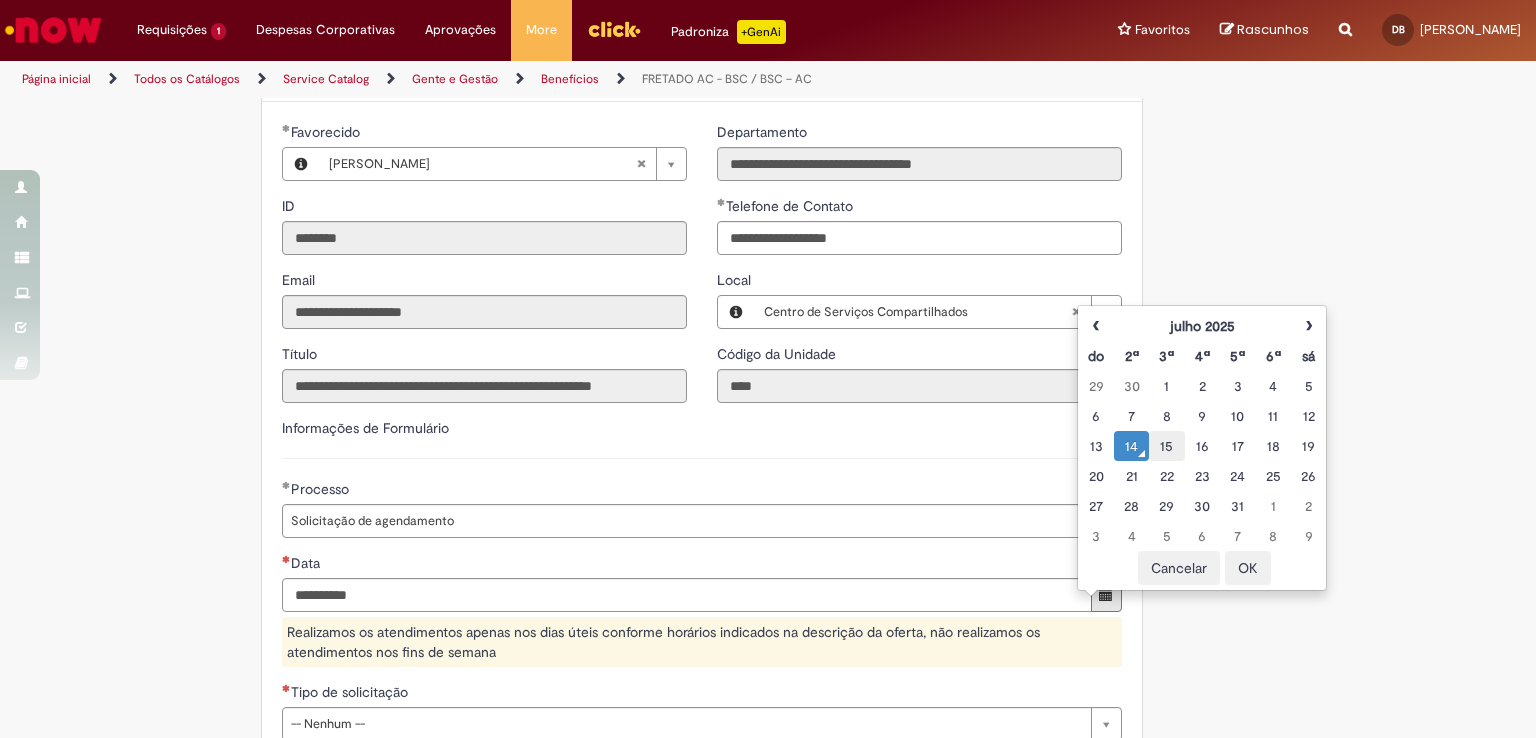 click on "15" at bounding box center (1166, 446) 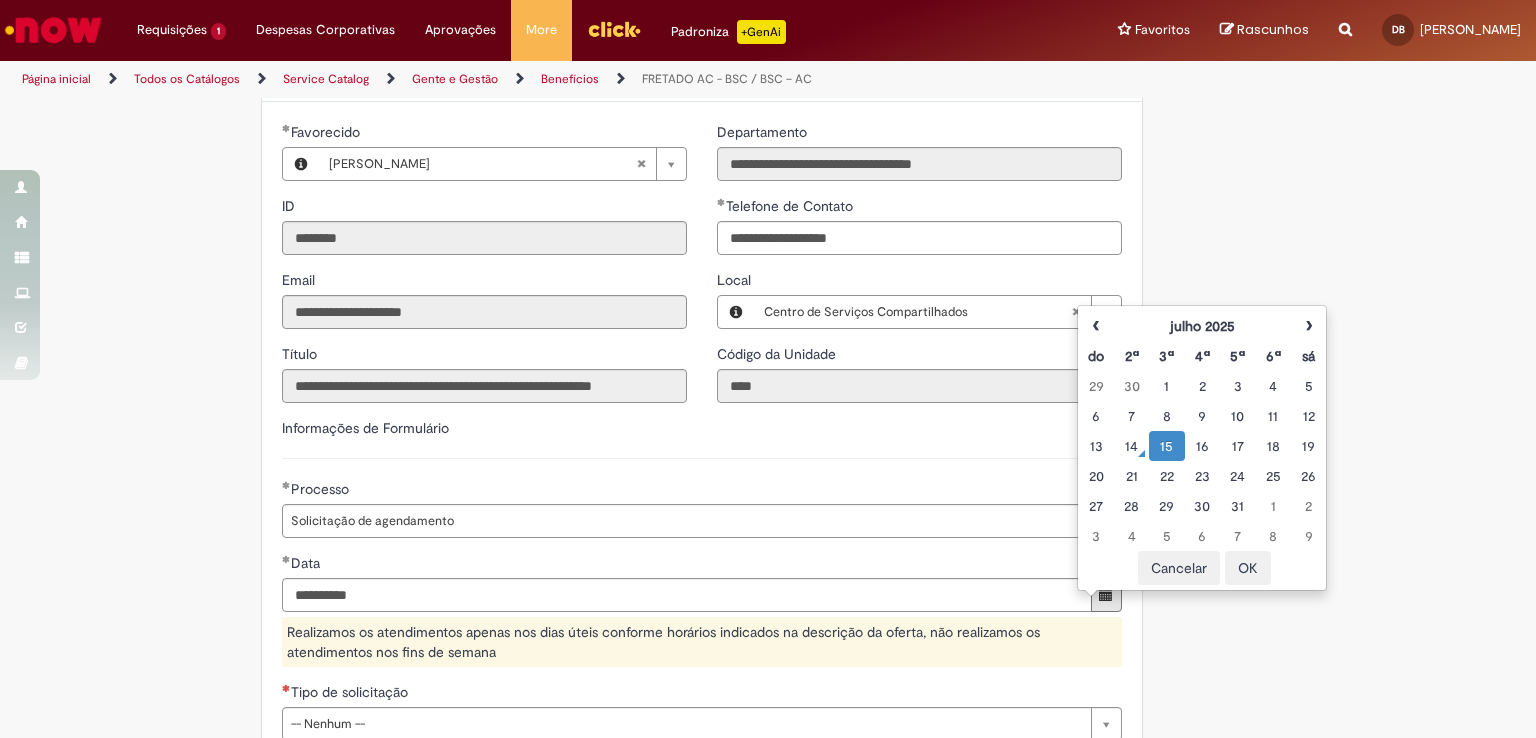 click on "Tire dúvidas com LupiAssist    +GenAI
Oi! Eu sou LupiAssist, uma Inteligência Artificial Generativa em constante aprendizado   Meu conteúdo é monitorado para trazer uma melhor experiência
Dúvidas comuns:
Só mais um instante, estou consultando nossas bases de conhecimento  e escrevendo a melhor resposta pra você!
Title
Lorem ipsum dolor sit amet    Fazer uma nova pergunta
Gerei esta resposta utilizando IA Generativa em conjunto com os nossos padrões. Em caso de divergência, os documentos oficiais prevalecerão.
Saiba mais em:
Ou ligue para:
E aí, te ajudei?
Sim, obrigado!" at bounding box center (768, 459) 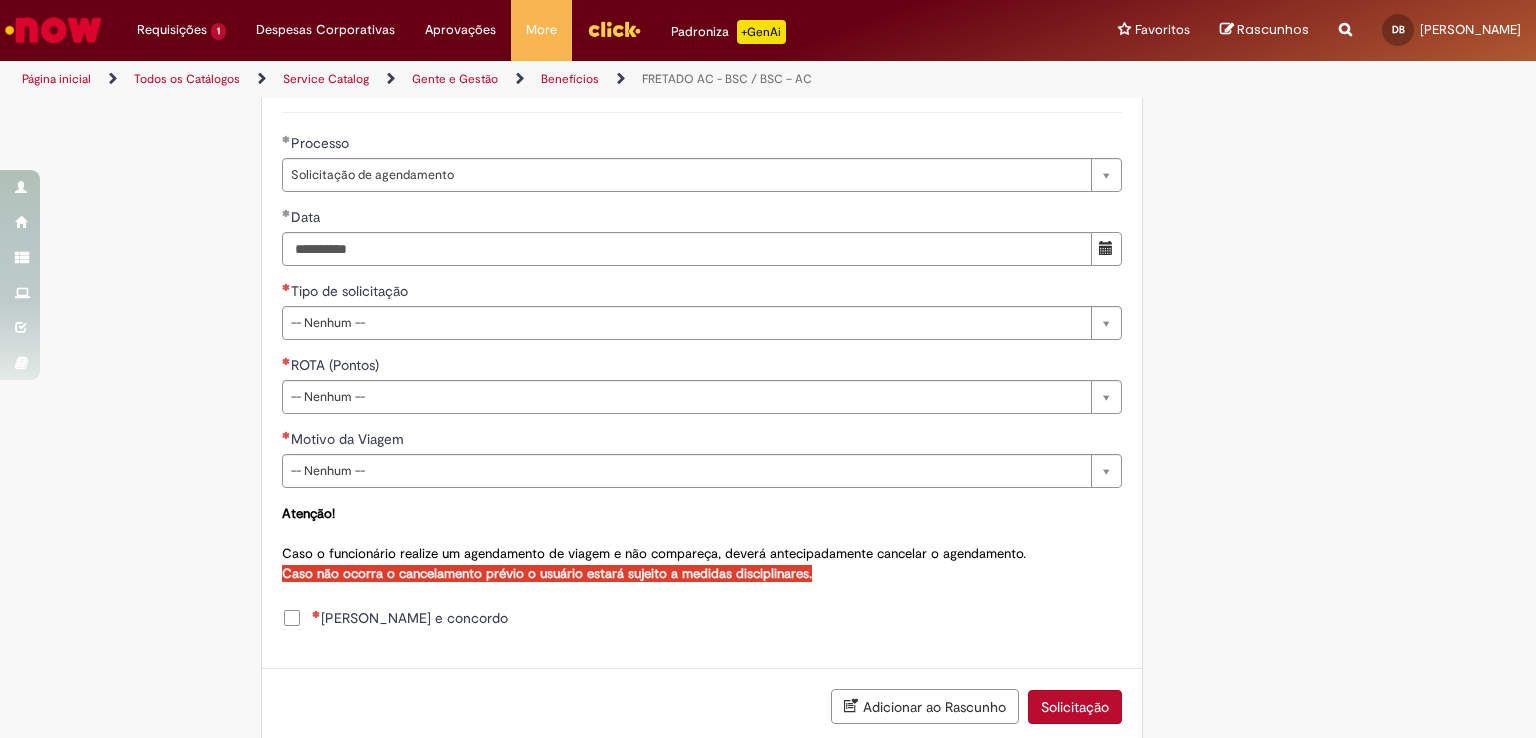 scroll, scrollTop: 837, scrollLeft: 0, axis: vertical 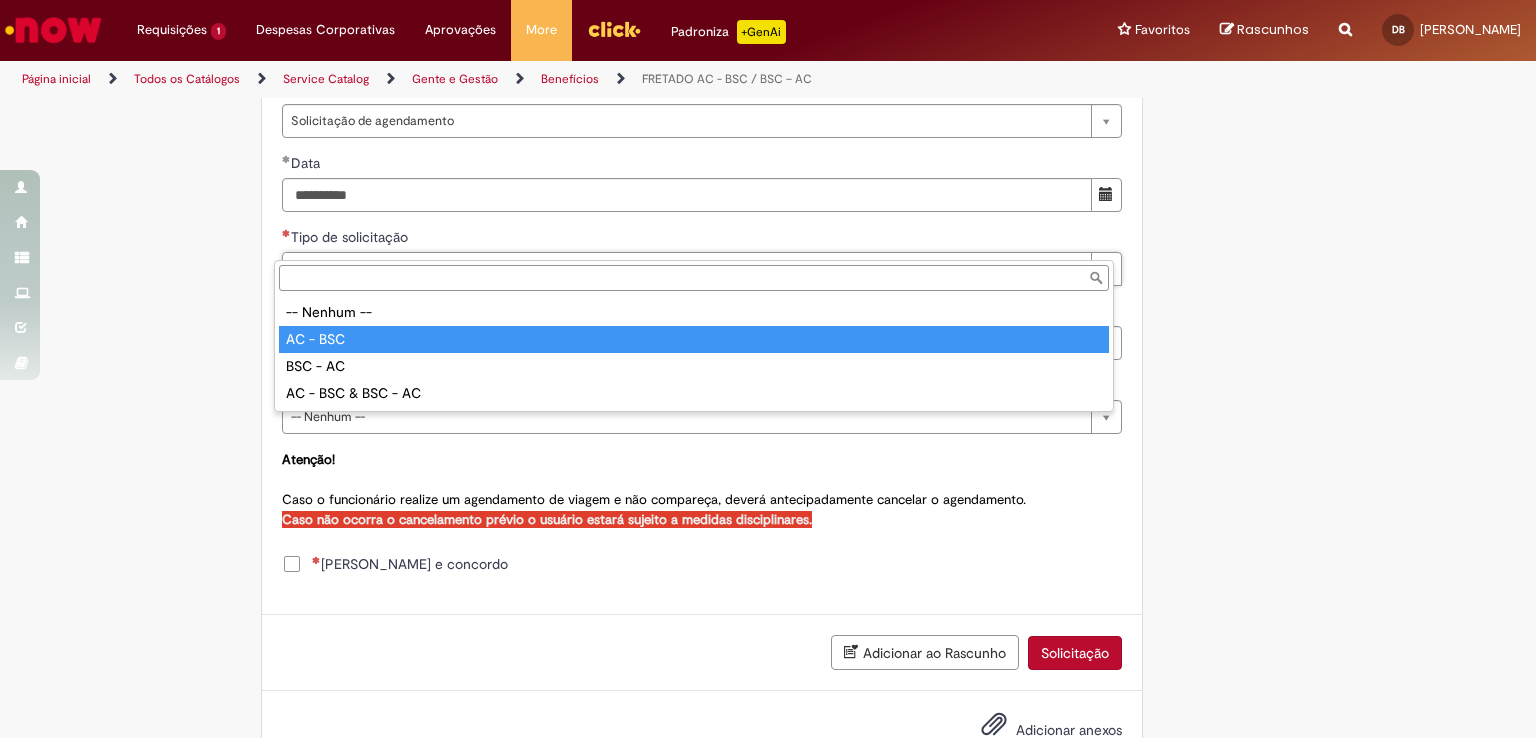 type on "********" 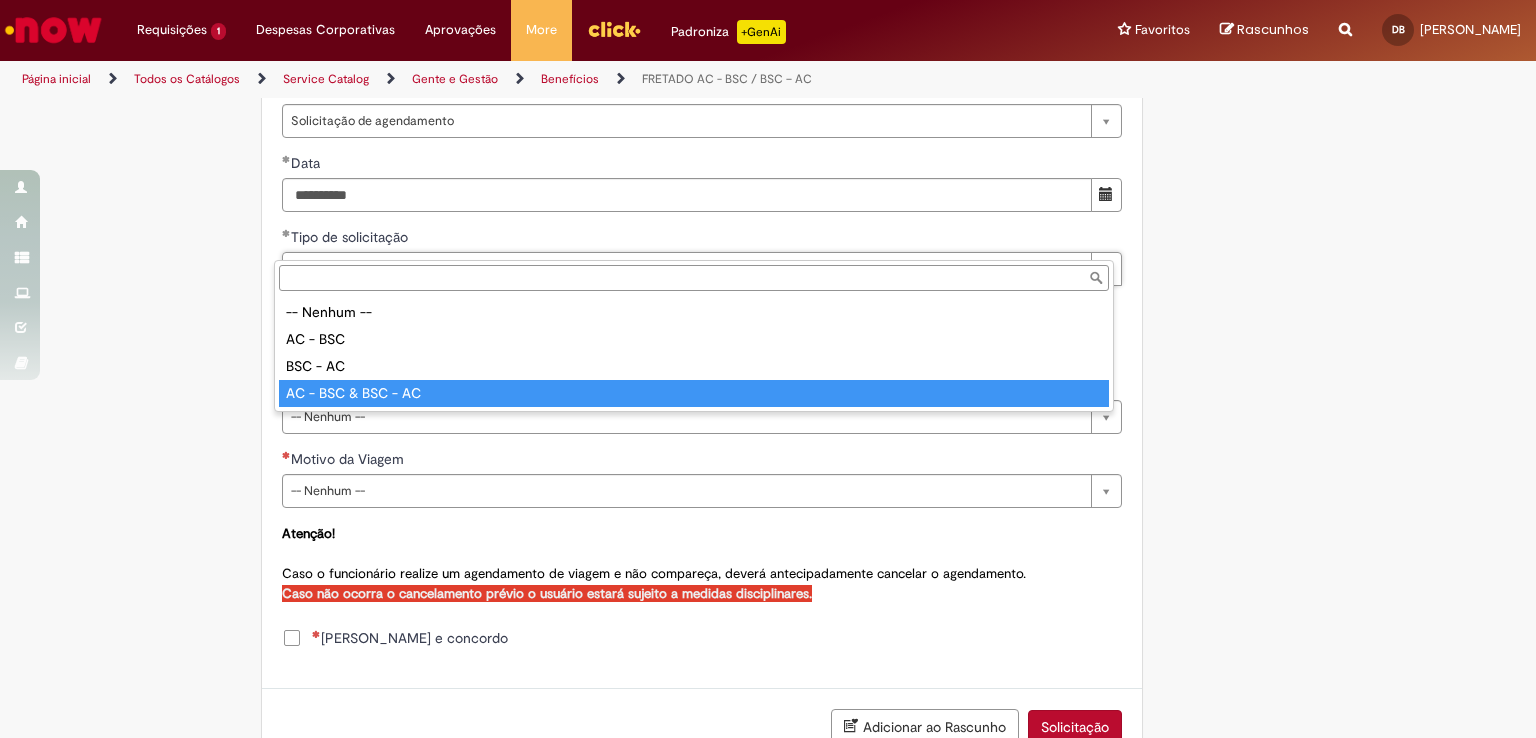 type on "**********" 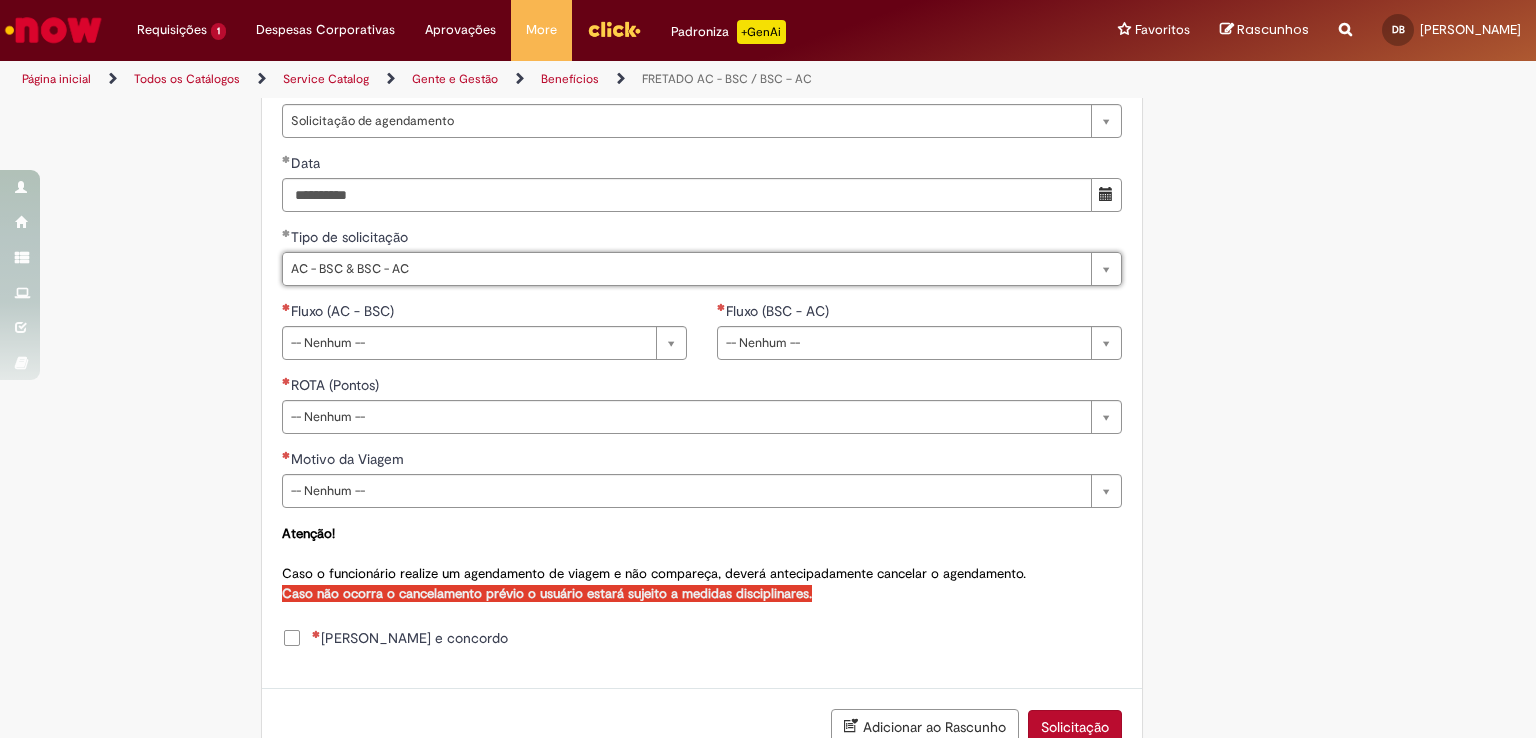 scroll, scrollTop: 0, scrollLeft: 58, axis: horizontal 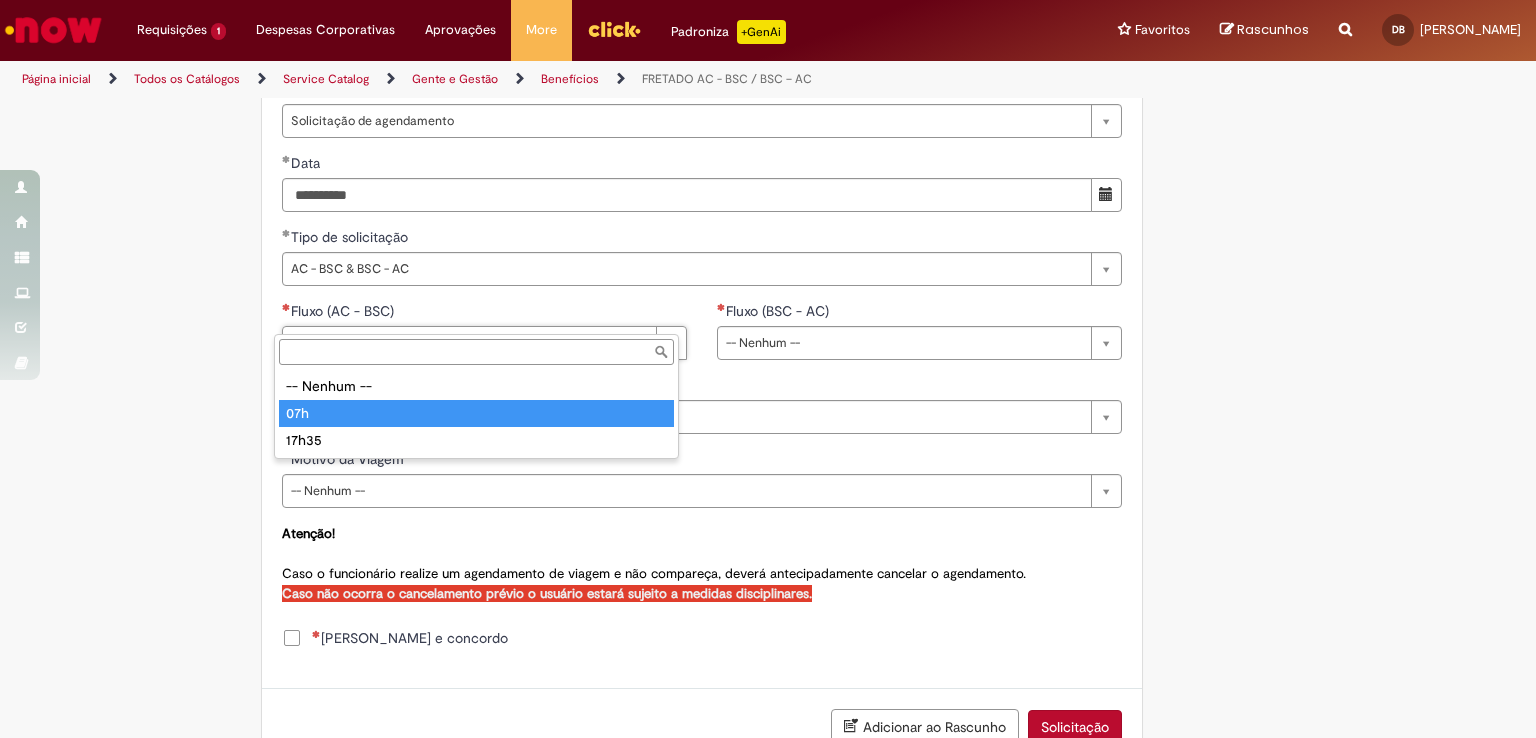 type on "***" 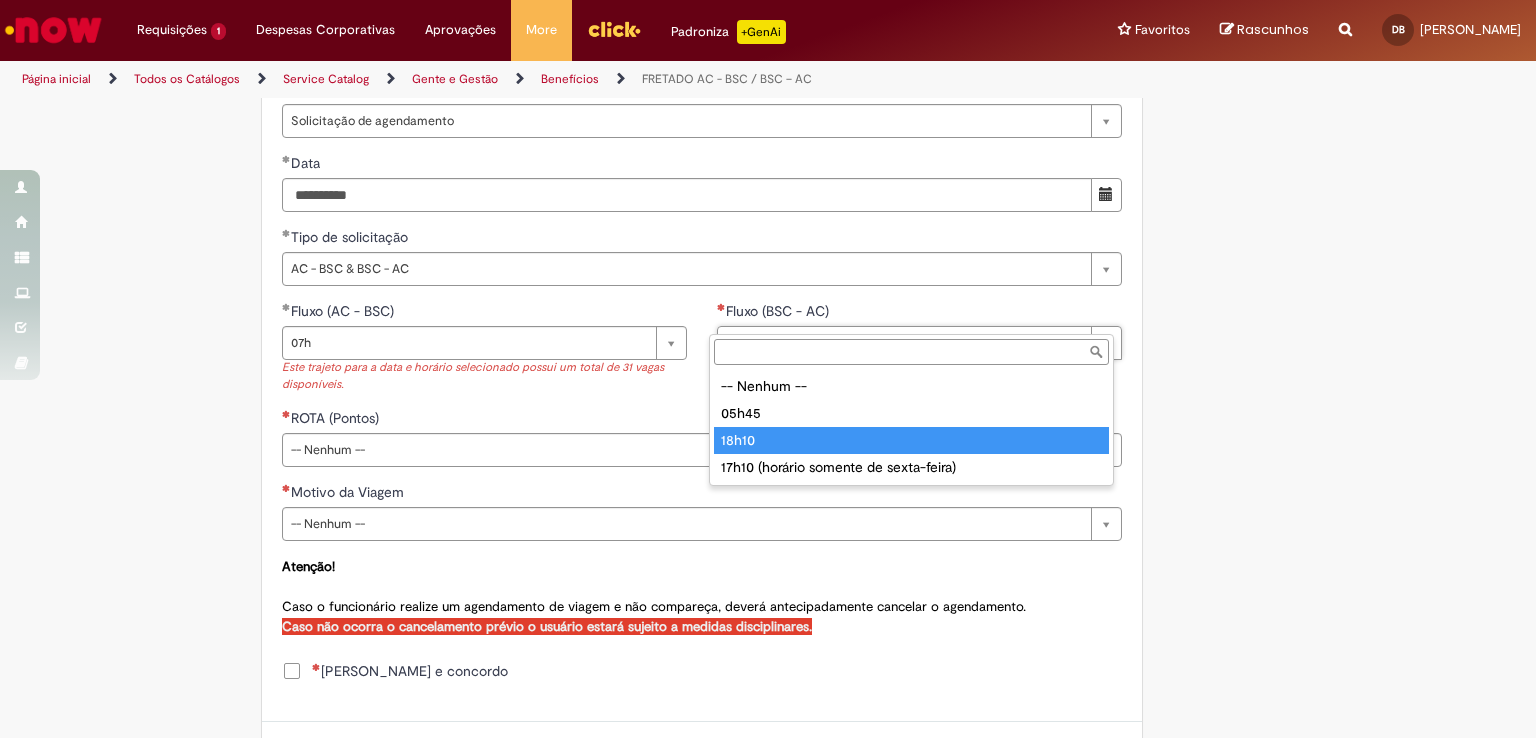 type on "*****" 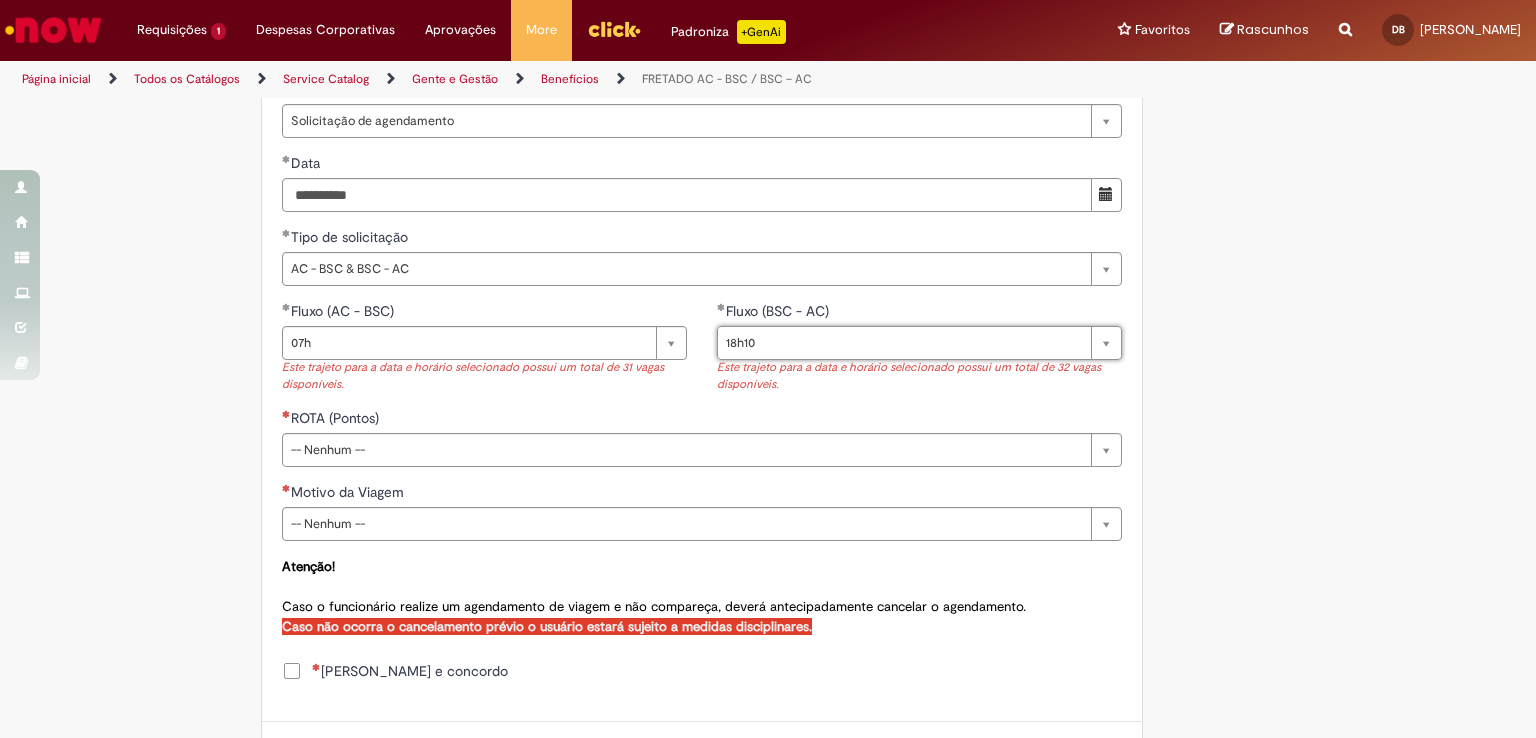 click on "ROTA  (Pontos)" at bounding box center [702, 420] 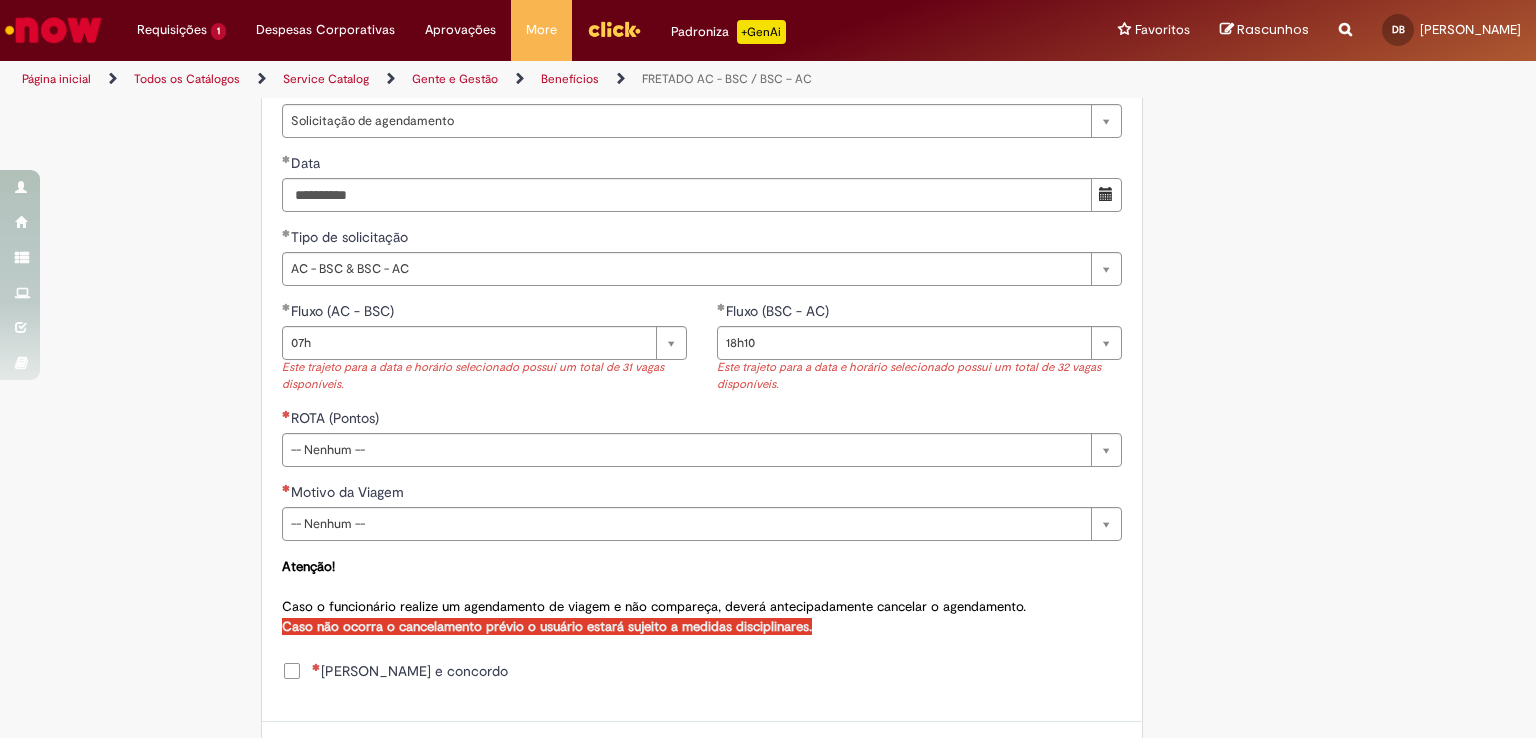 scroll, scrollTop: 937, scrollLeft: 0, axis: vertical 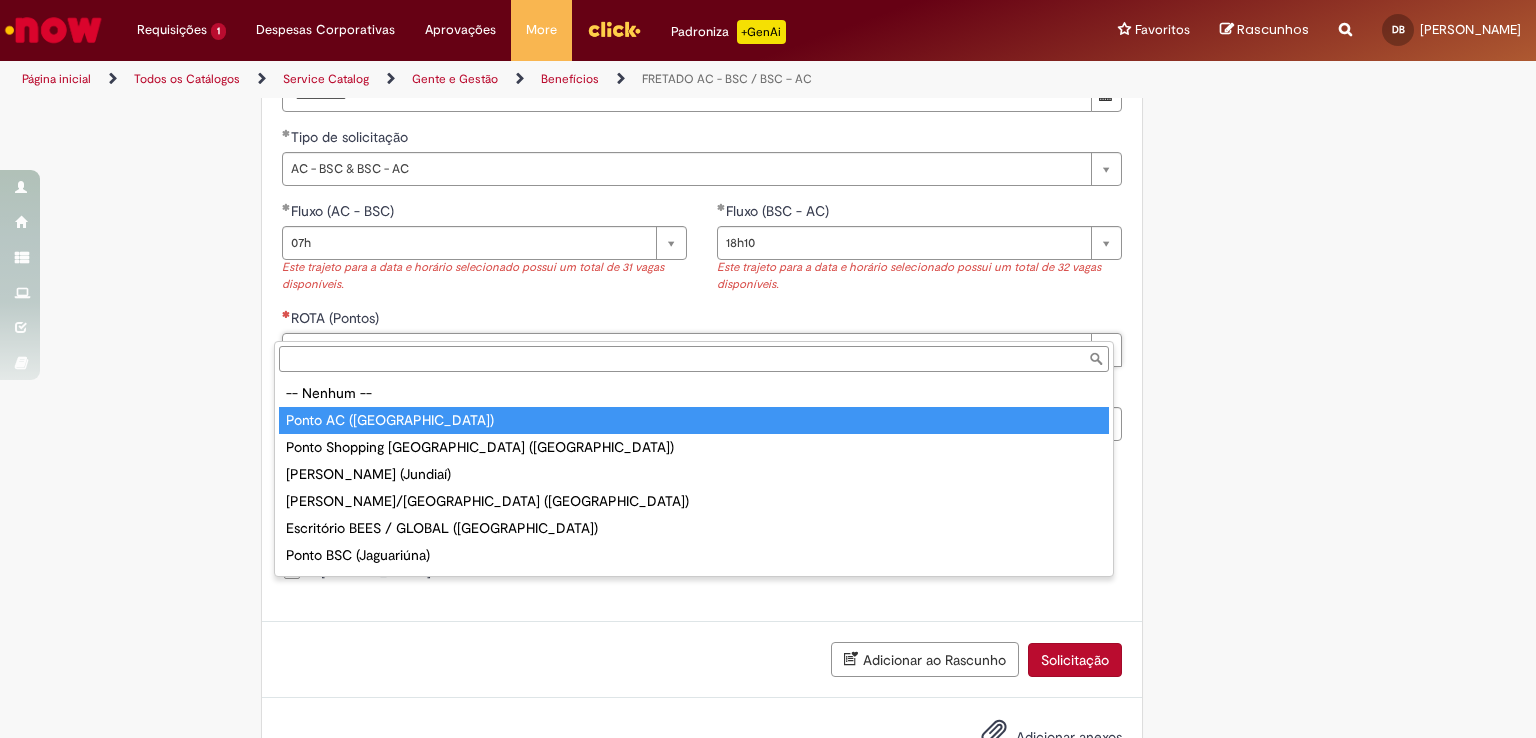 type on "**********" 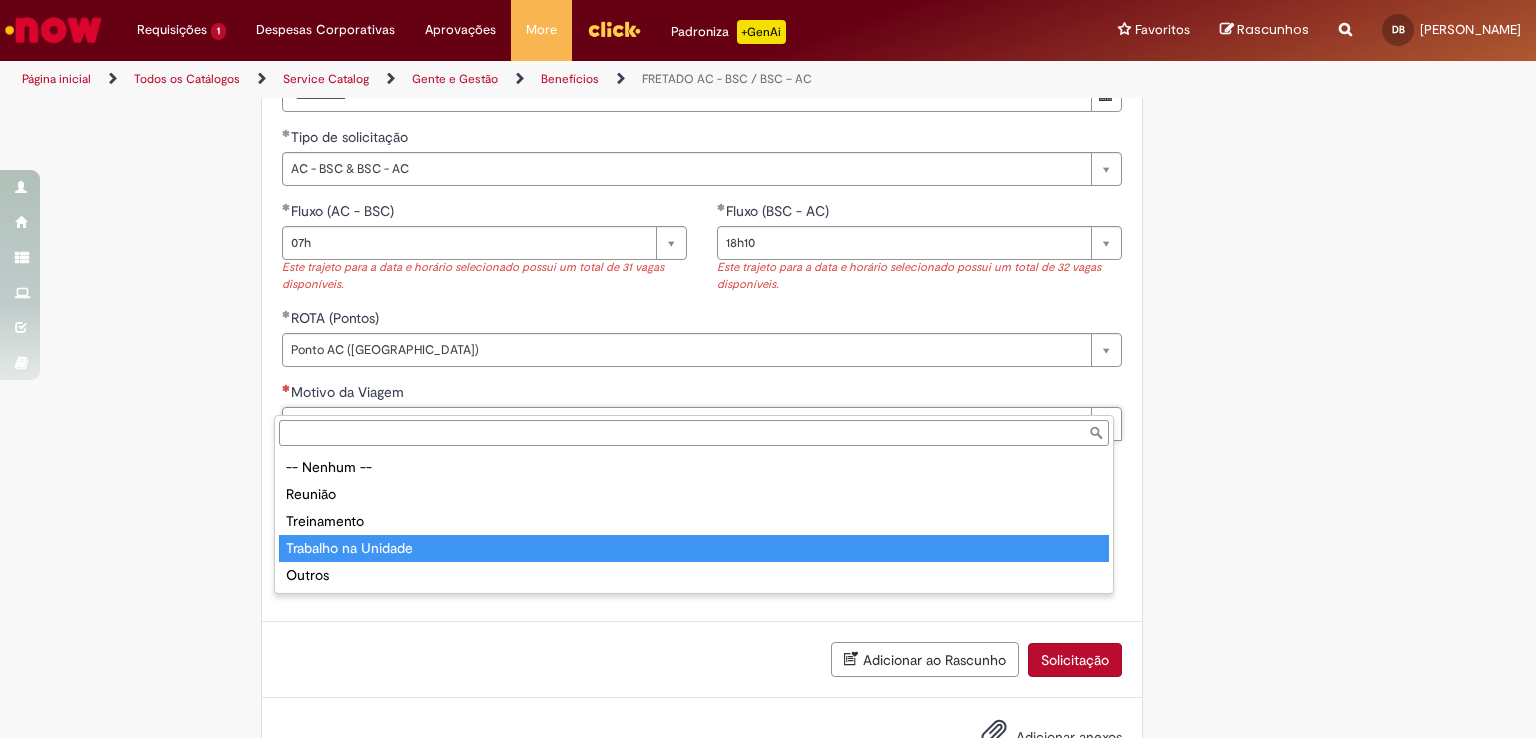 type on "**********" 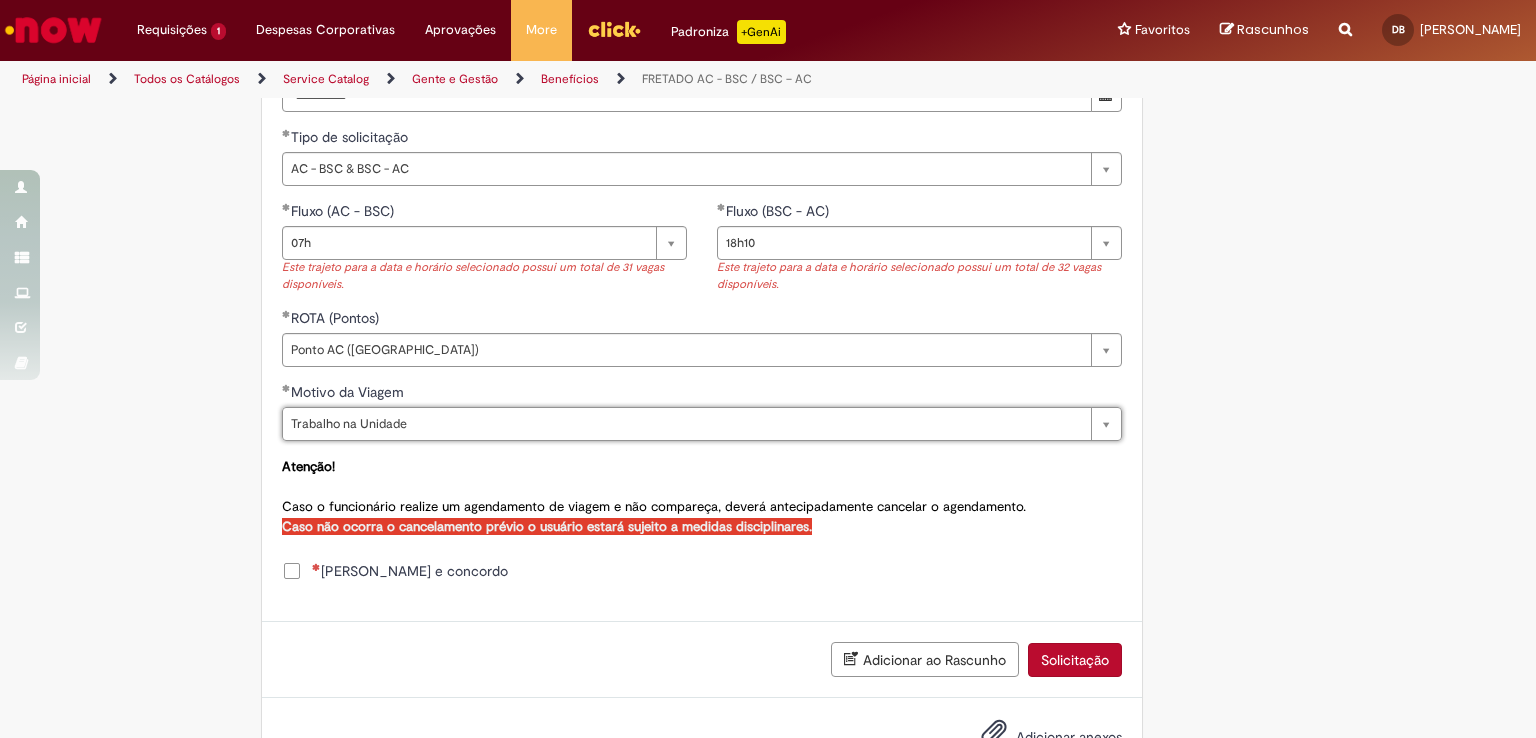 click on "[PERSON_NAME] e concordo" at bounding box center [410, 571] 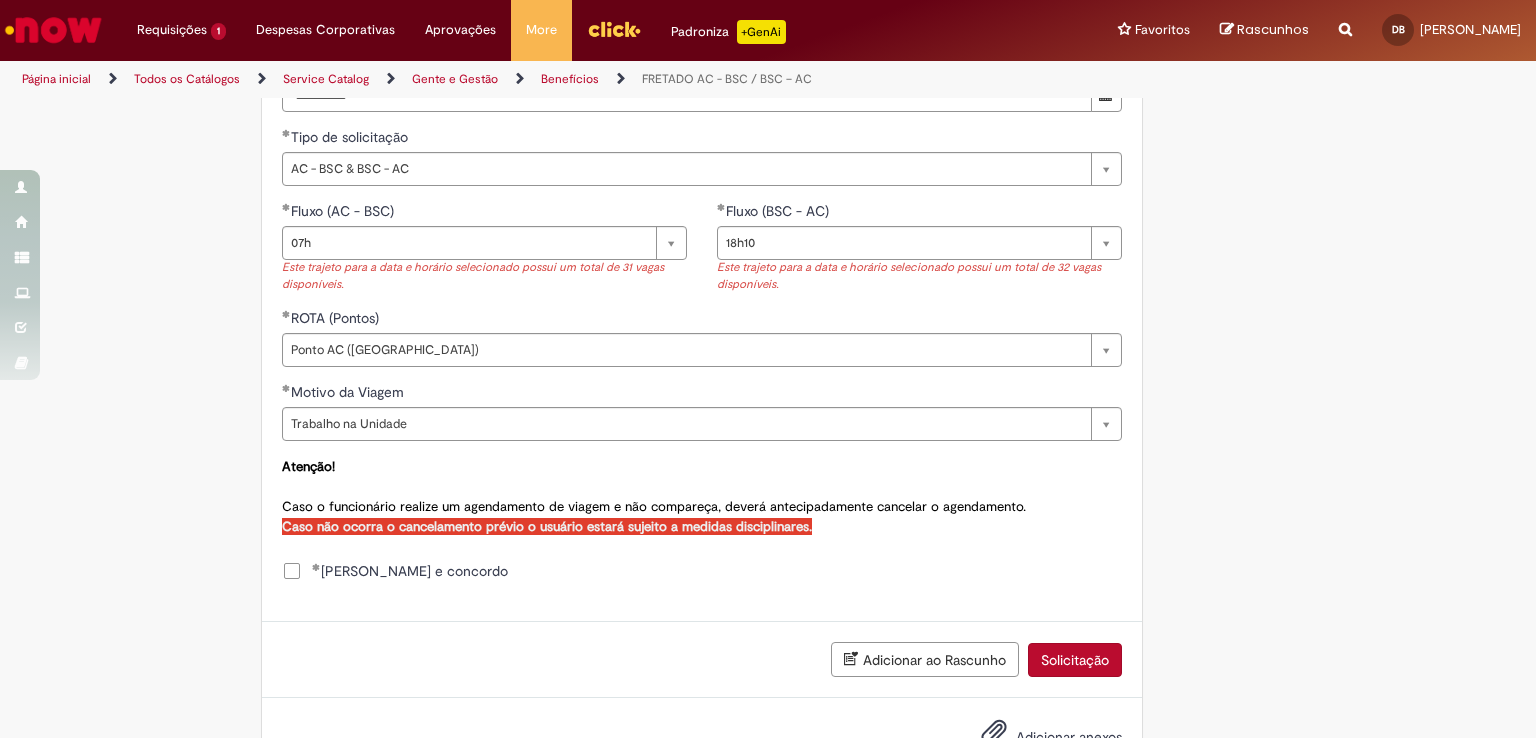 click on "Solicitação" at bounding box center (1075, 660) 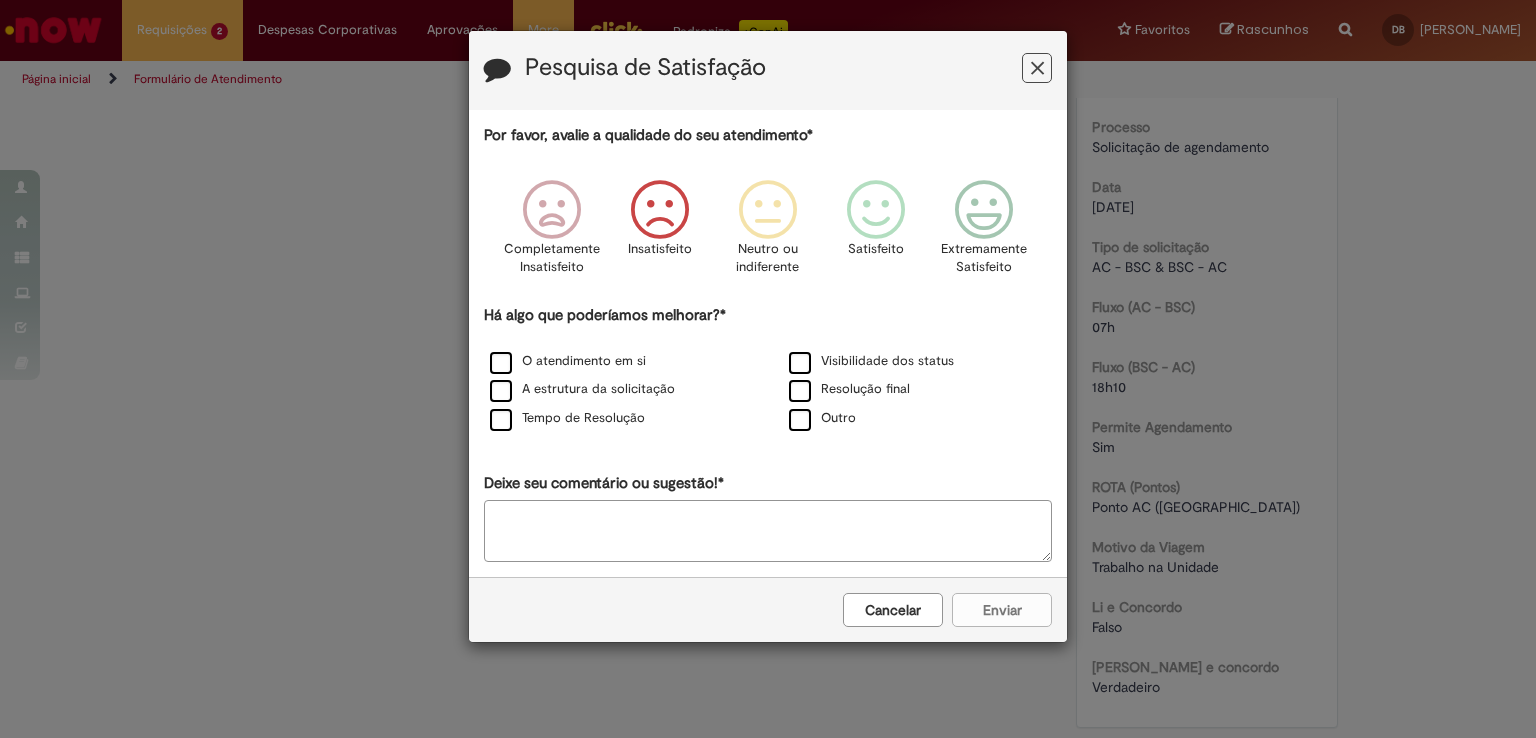 scroll, scrollTop: 0, scrollLeft: 0, axis: both 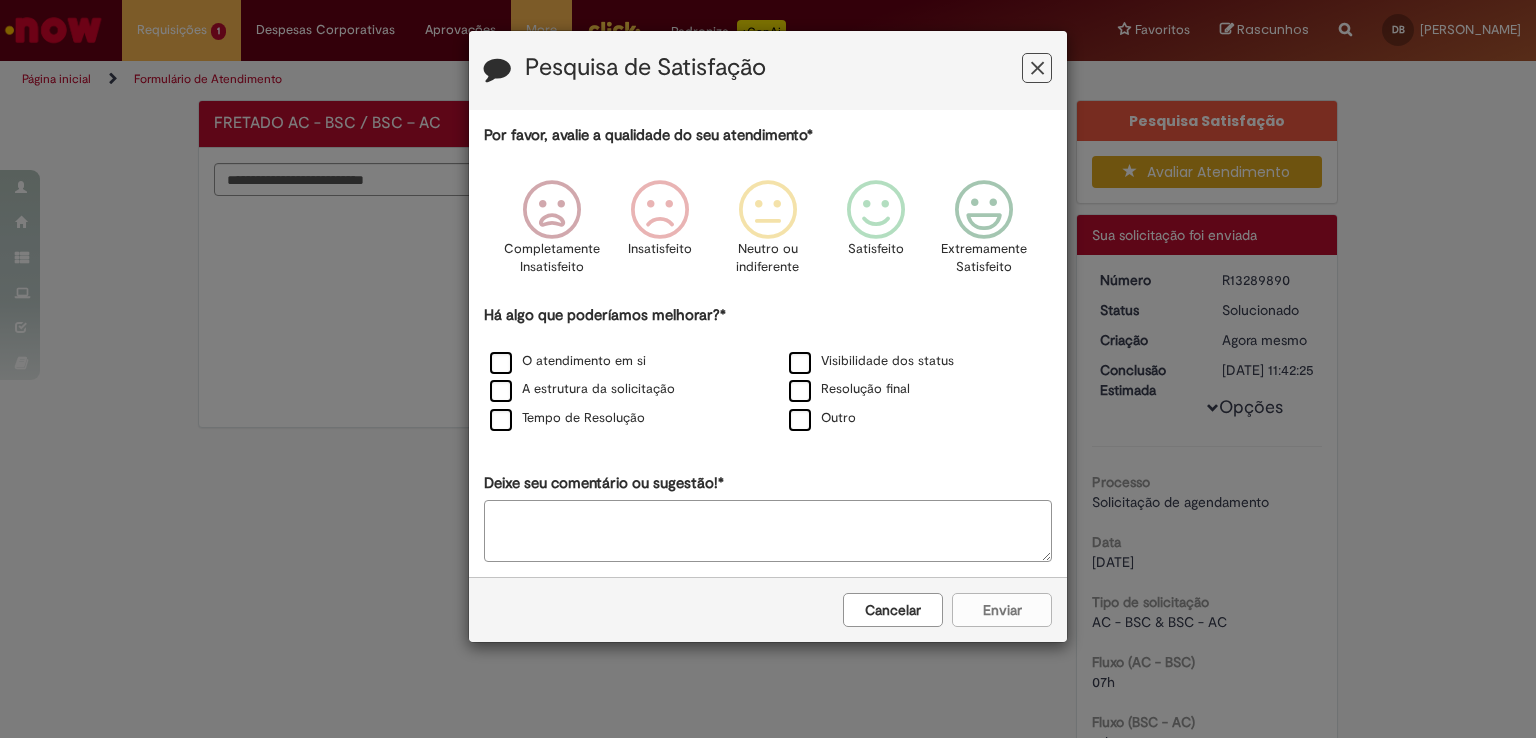 click at bounding box center [1037, 68] 